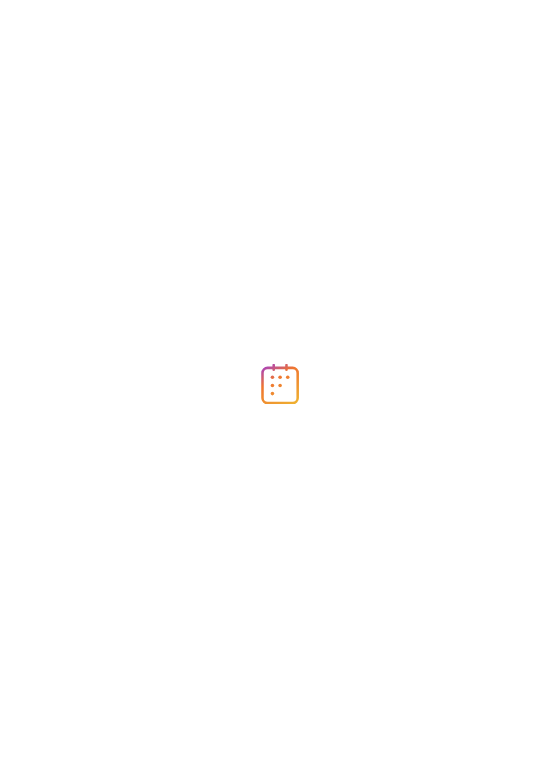 scroll, scrollTop: 0, scrollLeft: 0, axis: both 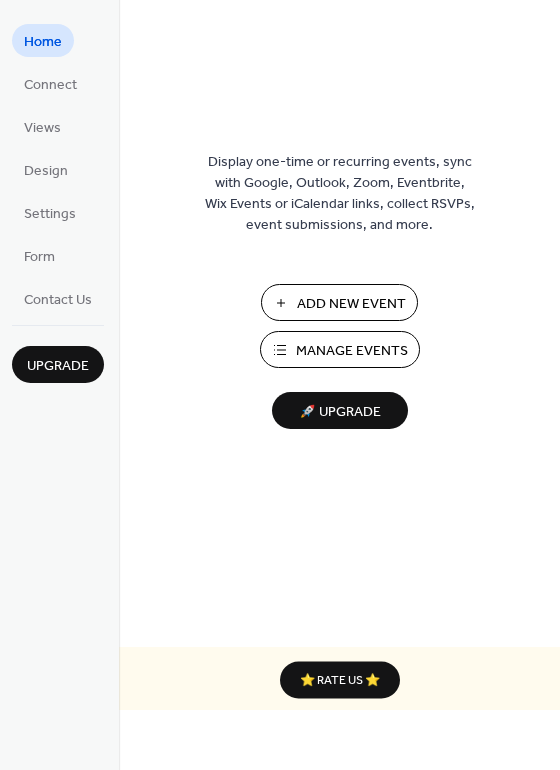 click on "Manage Events" at bounding box center (352, 351) 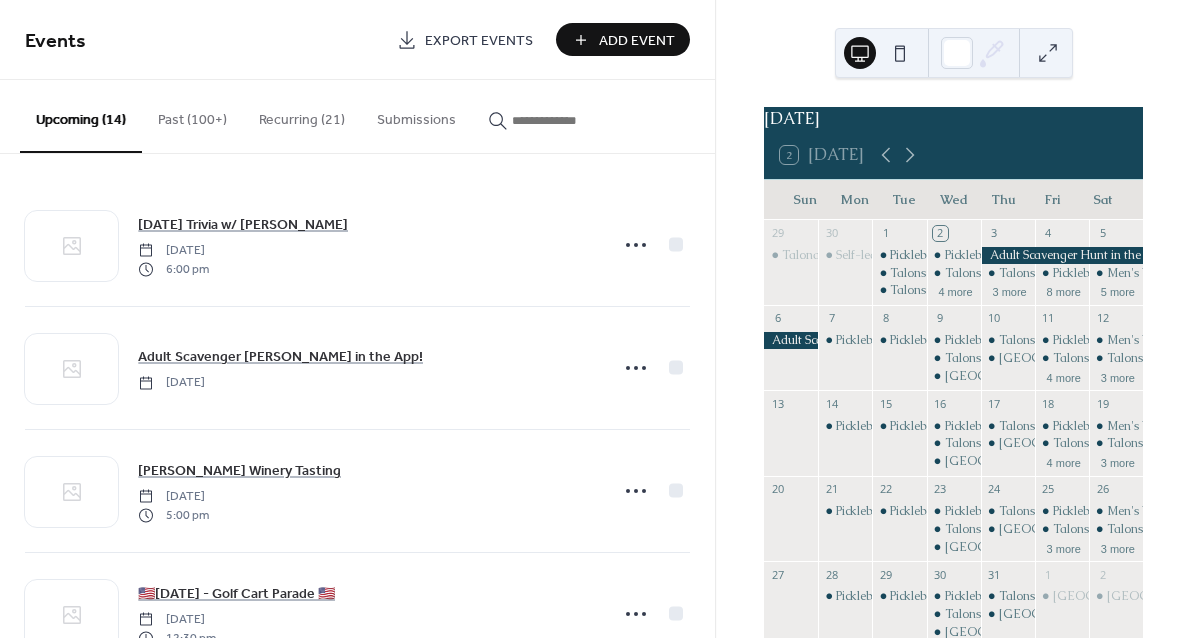 scroll, scrollTop: 0, scrollLeft: 0, axis: both 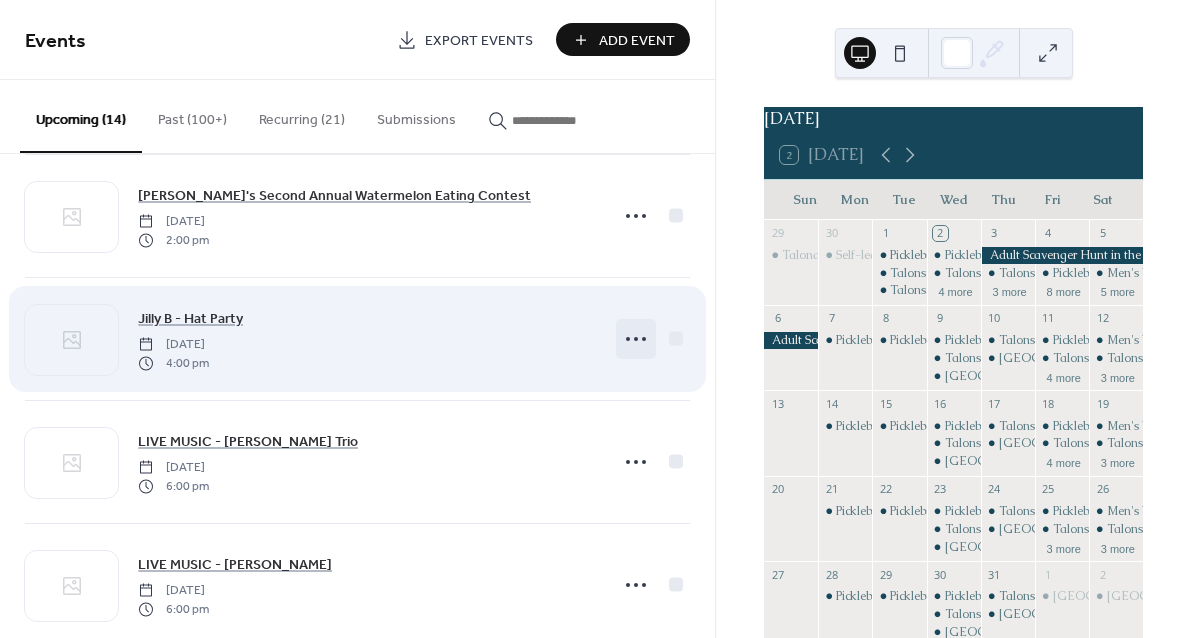 click 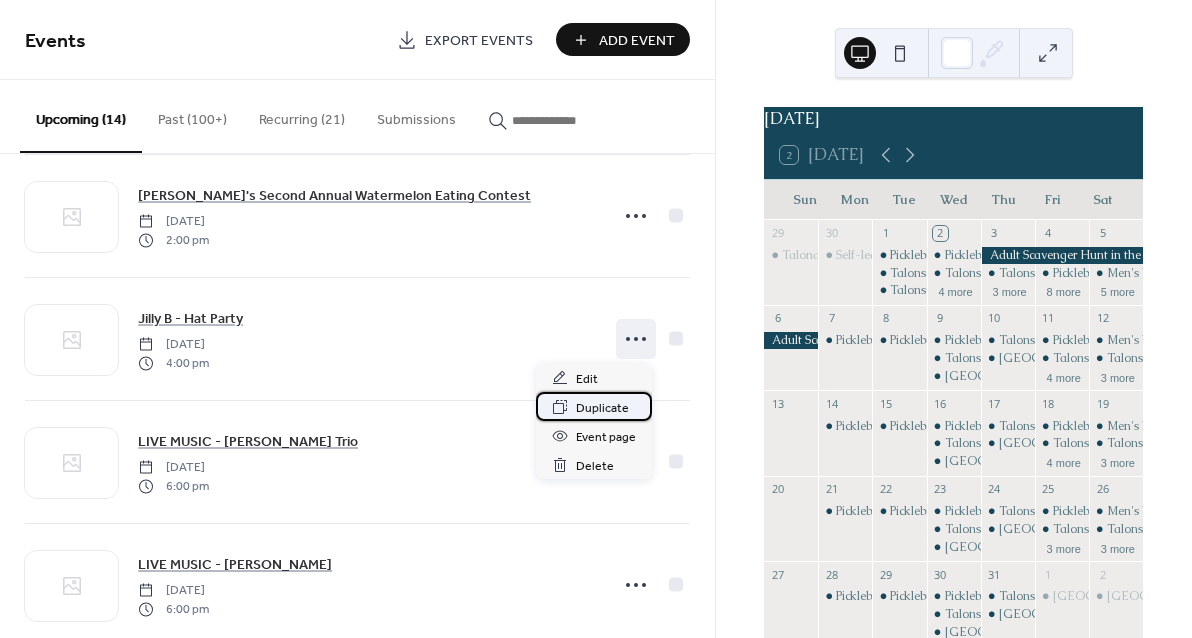 click on "Duplicate" at bounding box center (602, 408) 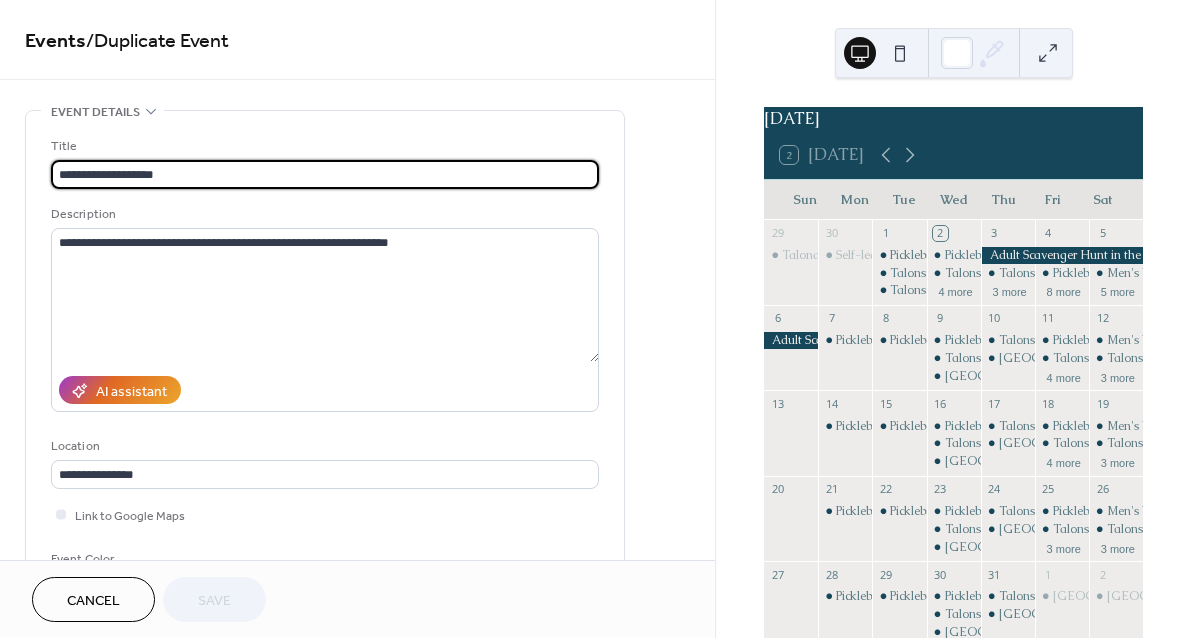 drag, startPoint x: 172, startPoint y: 177, endPoint x: -12, endPoint y: 175, distance: 184.01086 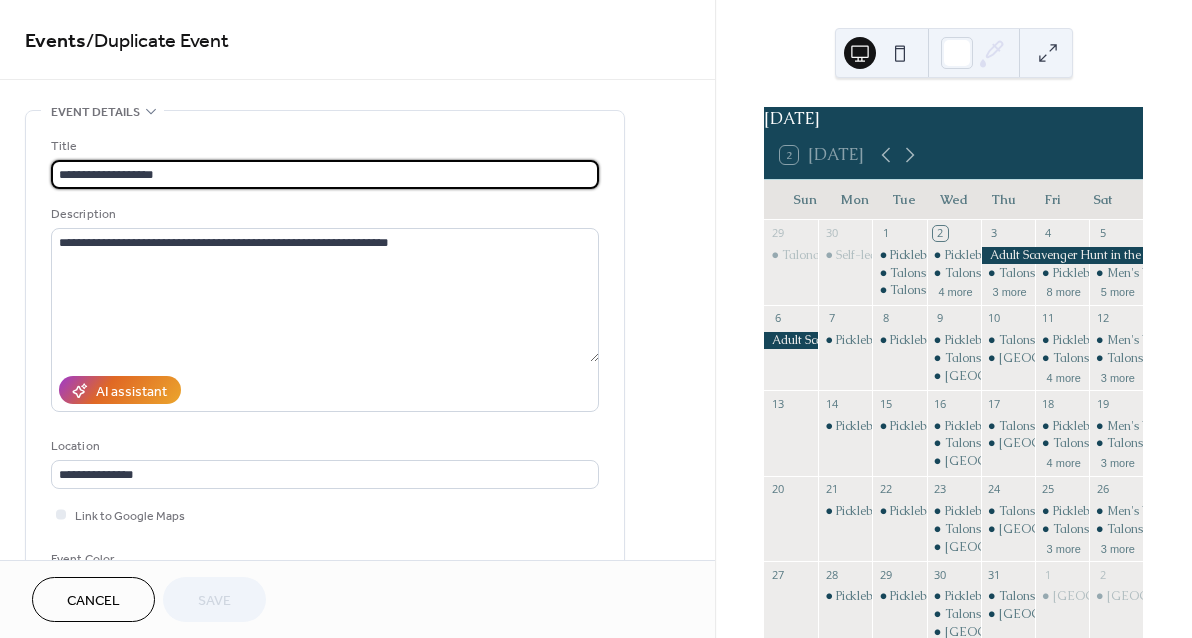 click on "**********" at bounding box center (596, 319) 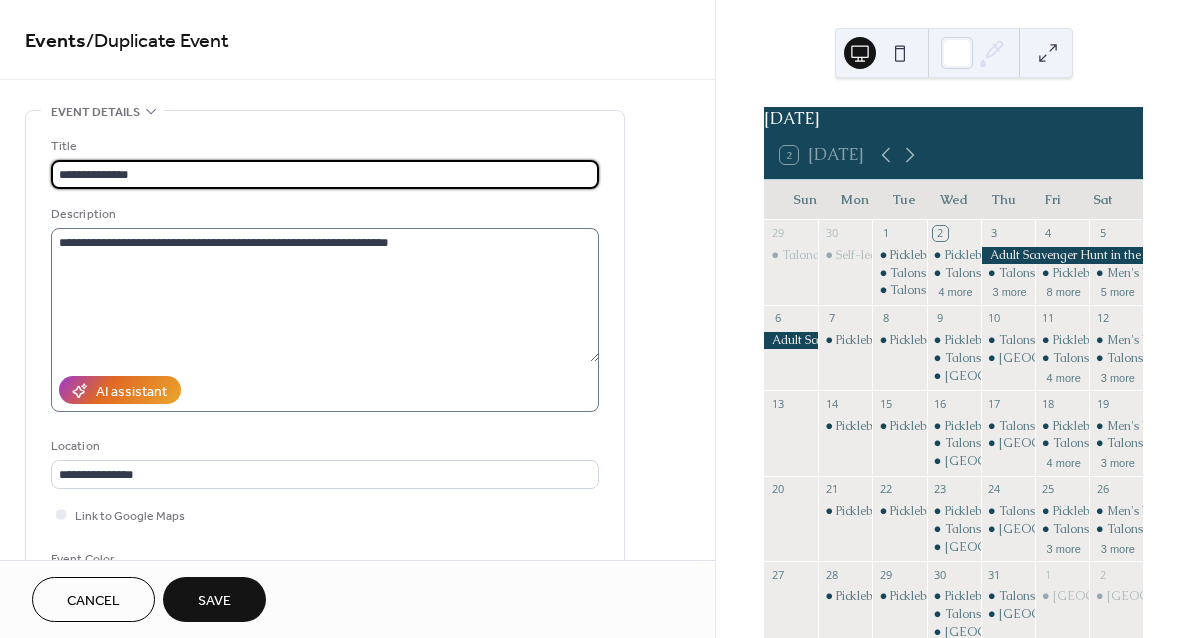 type on "**********" 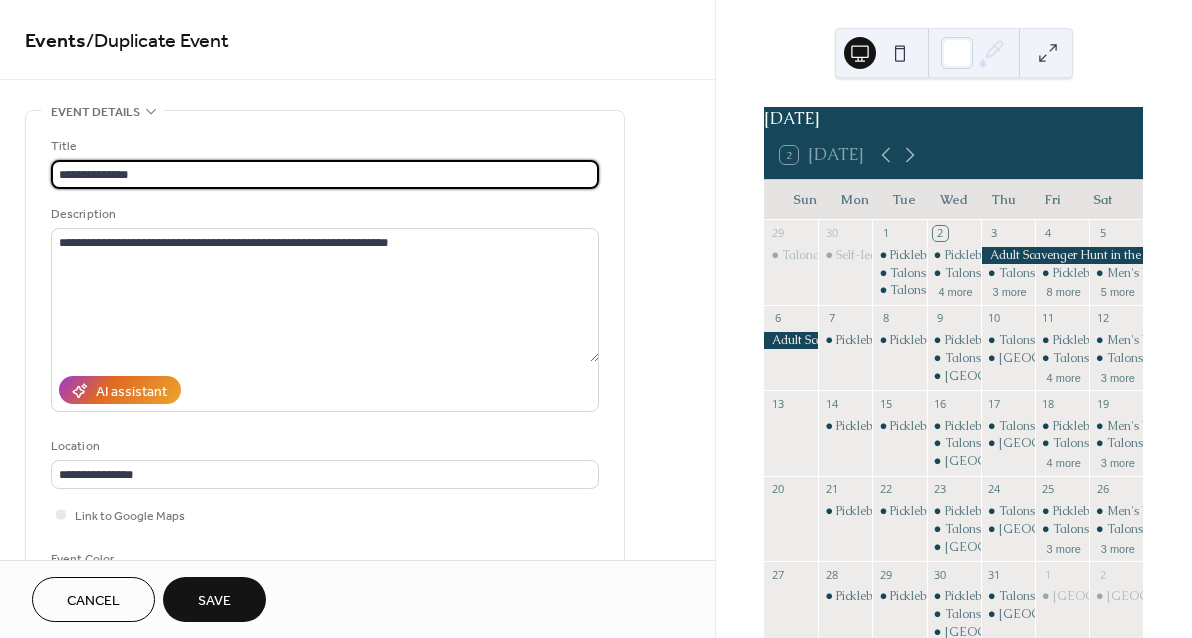 click on "**********" at bounding box center (325, 174) 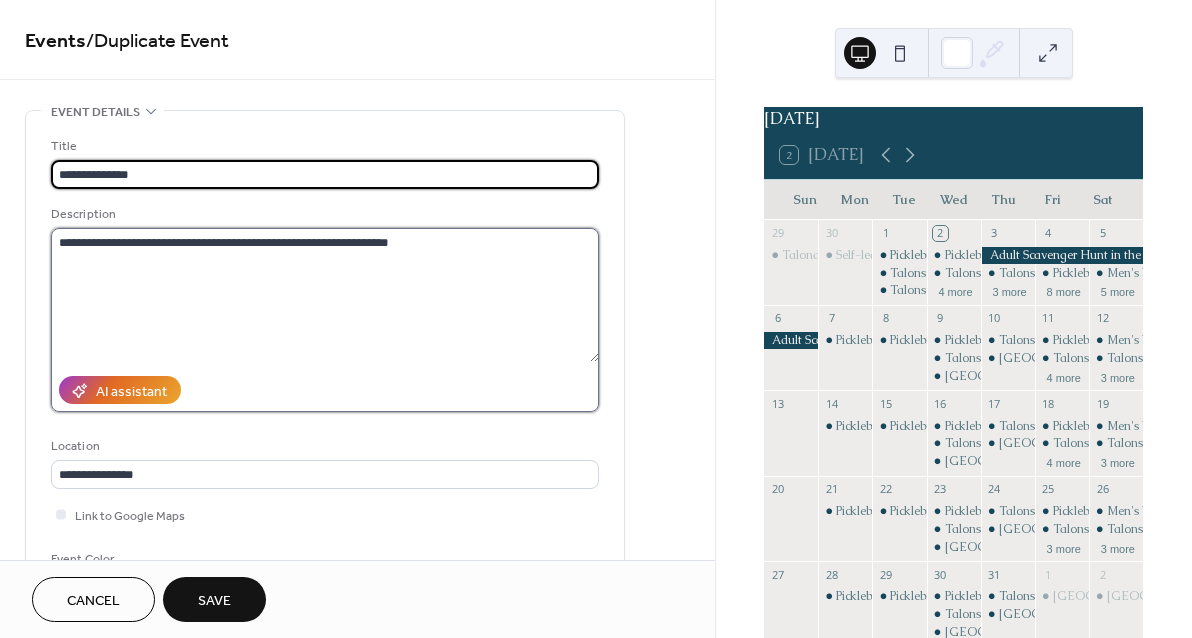click on "**********" at bounding box center [325, 295] 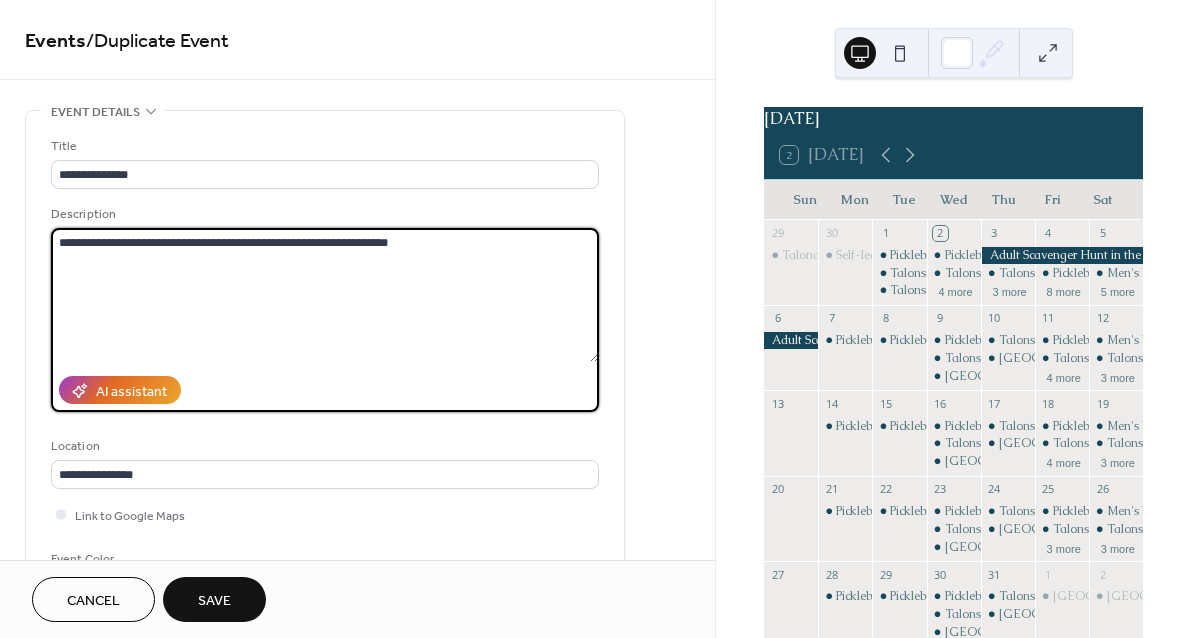 click on "**********" at bounding box center (325, 295) 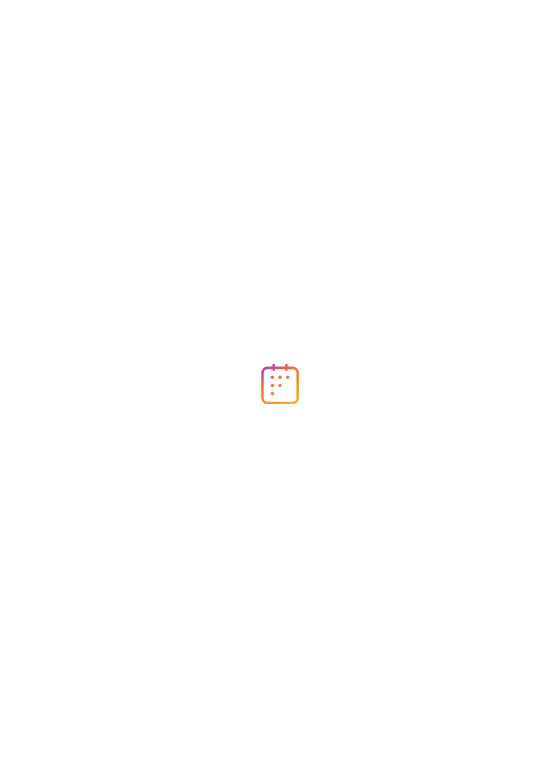 scroll, scrollTop: 0, scrollLeft: 0, axis: both 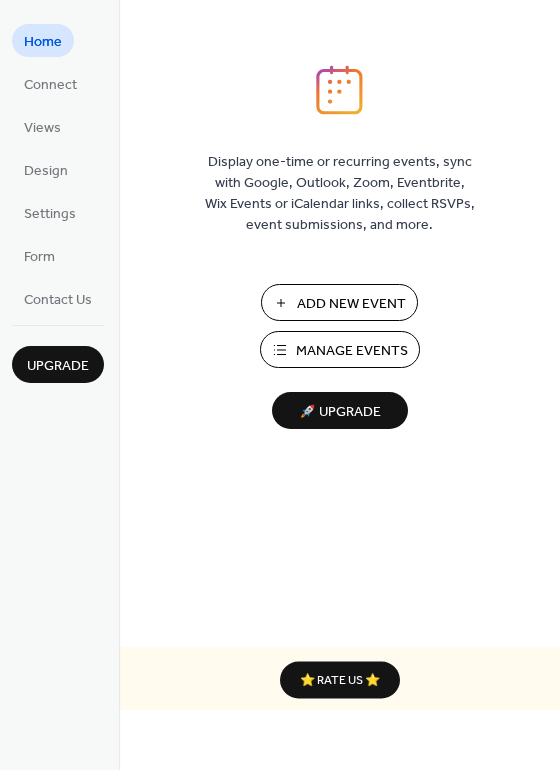 click on "Manage Events" at bounding box center (340, 349) 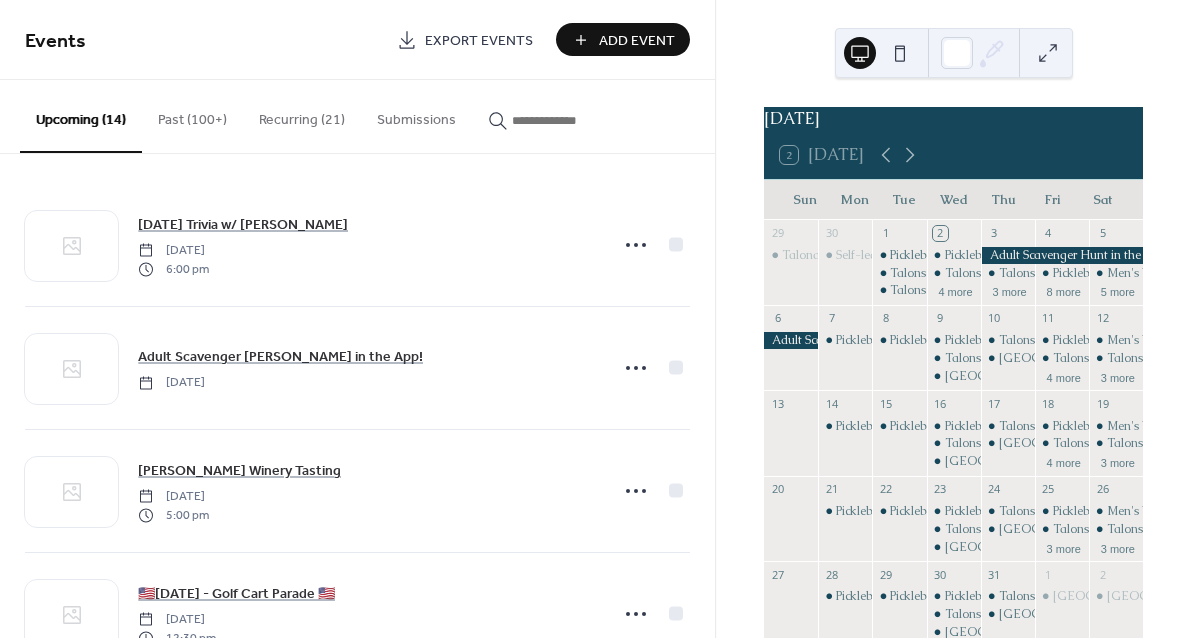 scroll, scrollTop: 0, scrollLeft: 0, axis: both 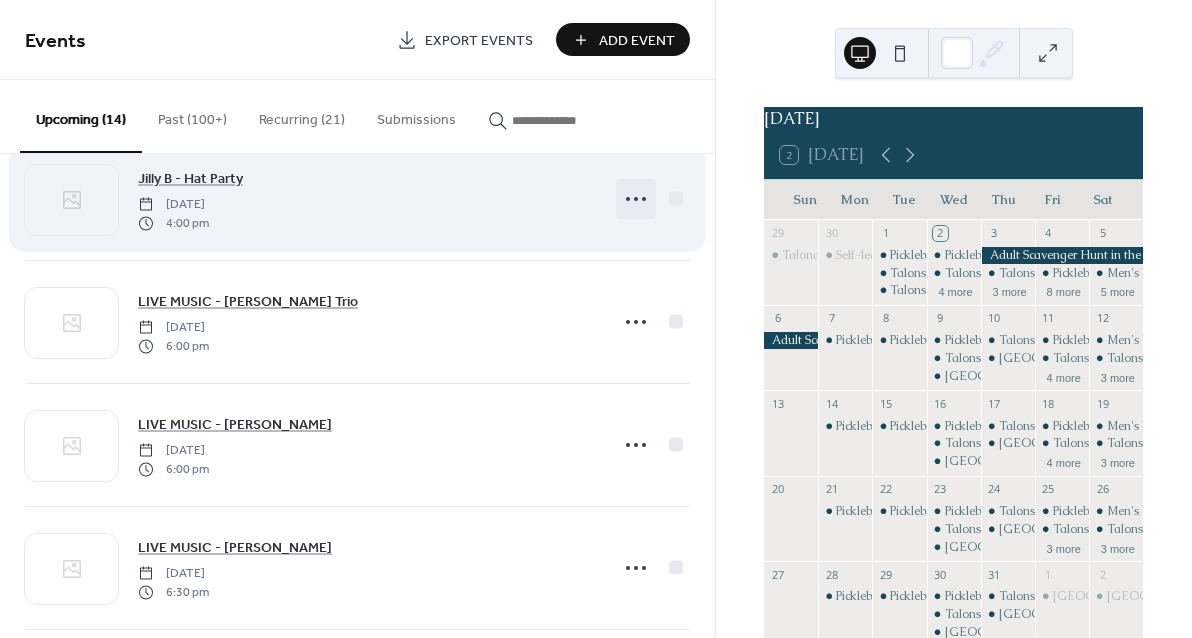 click 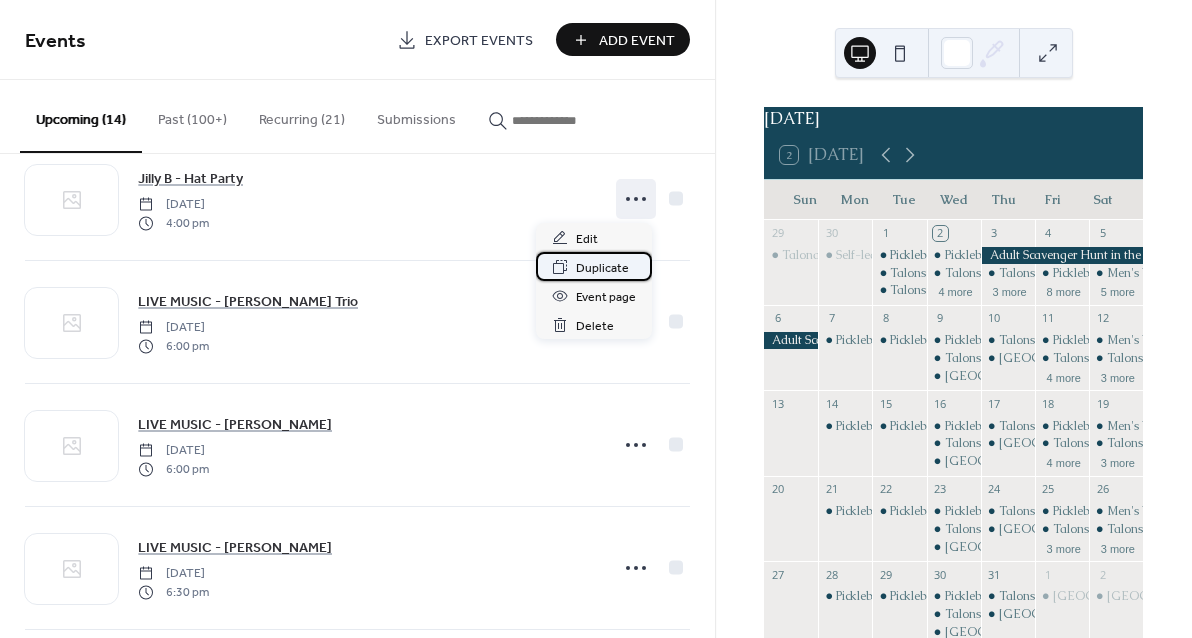 click on "Duplicate" at bounding box center [602, 268] 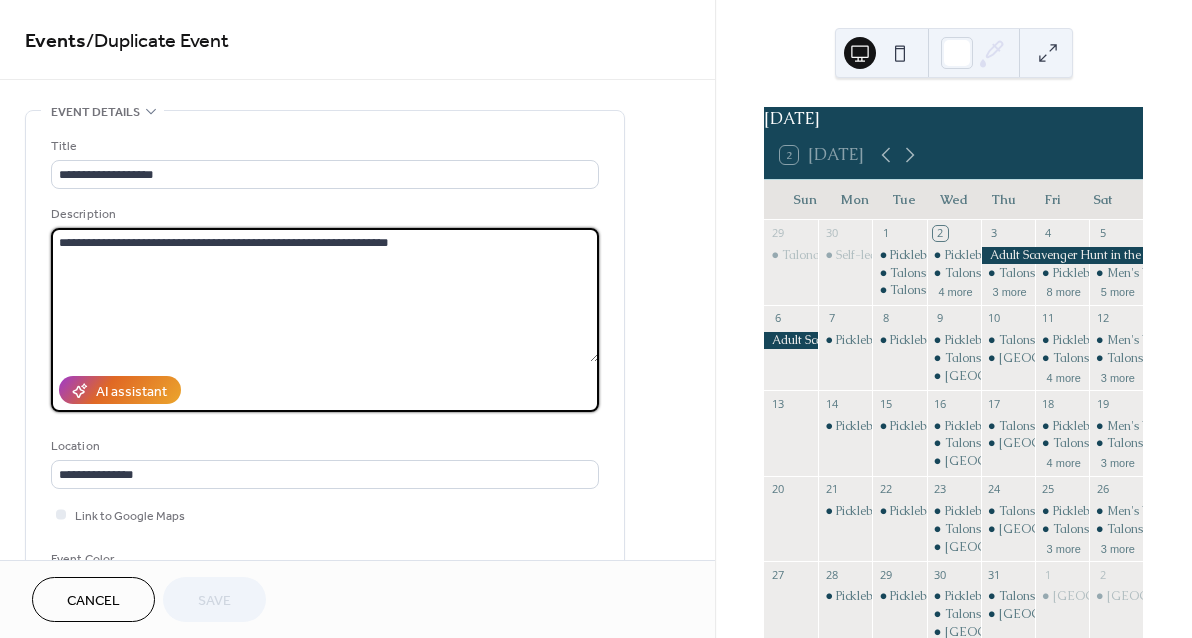 drag, startPoint x: 430, startPoint y: 238, endPoint x: 16, endPoint y: 213, distance: 414.75415 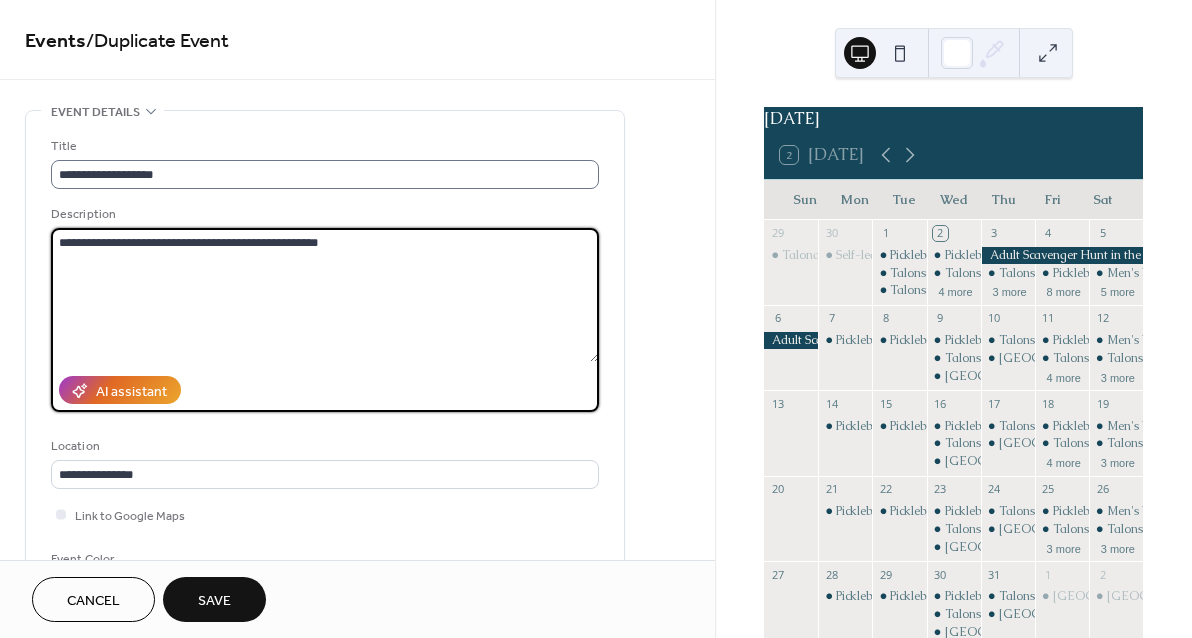 type on "**********" 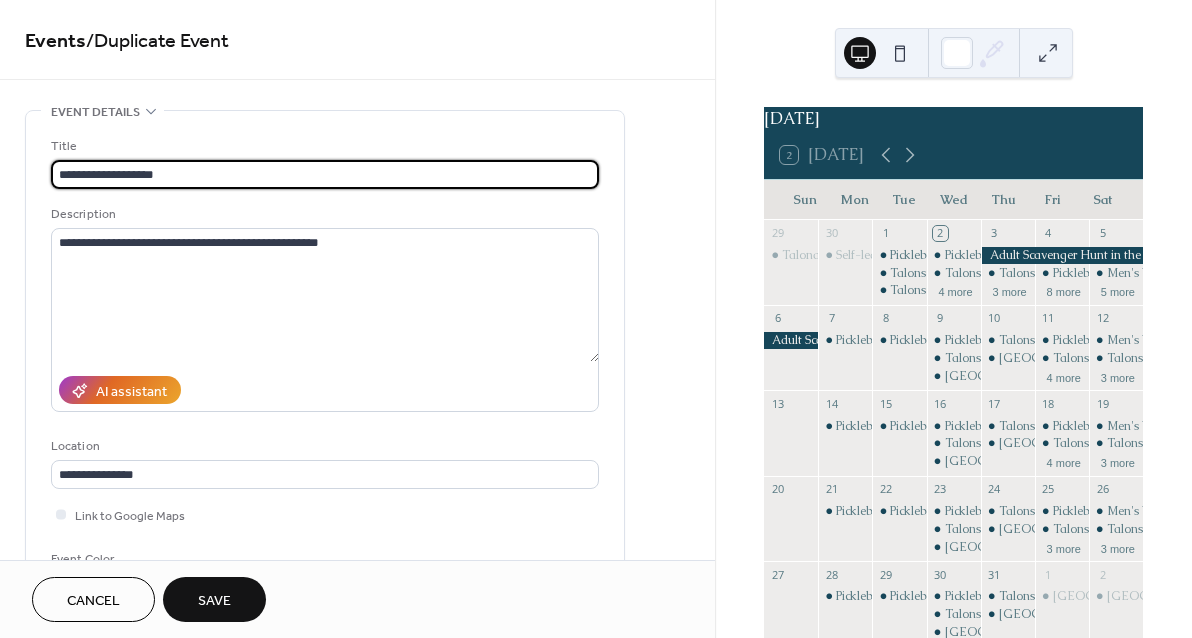 drag, startPoint x: 168, startPoint y: 178, endPoint x: -41, endPoint y: 169, distance: 209.1937 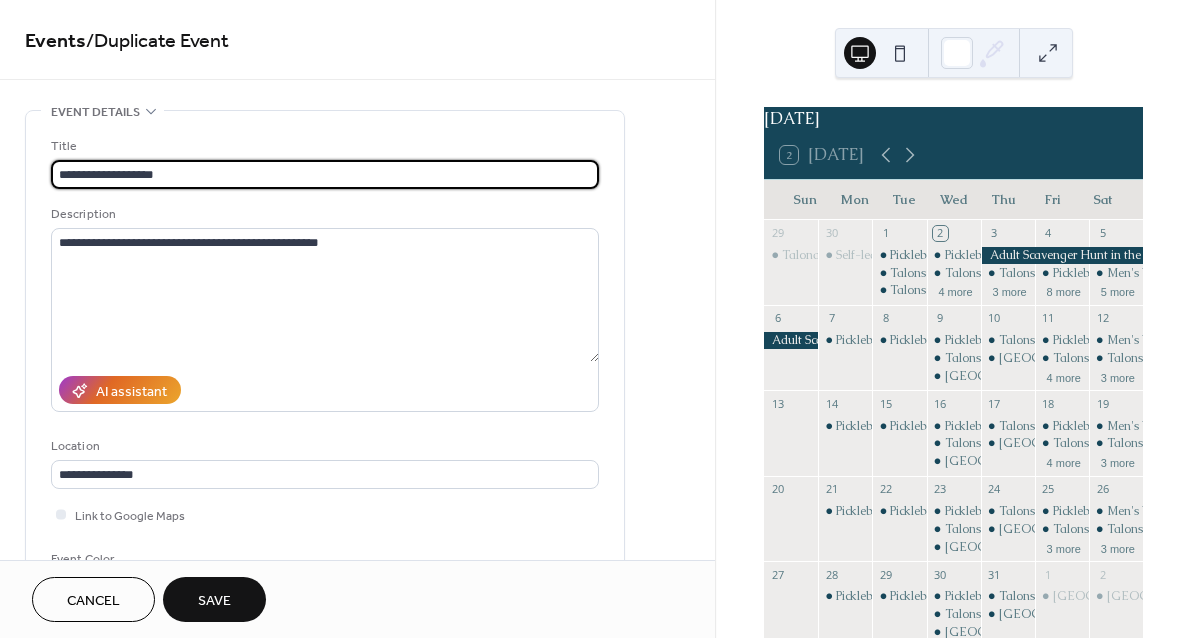 click on "**********" at bounding box center [596, 319] 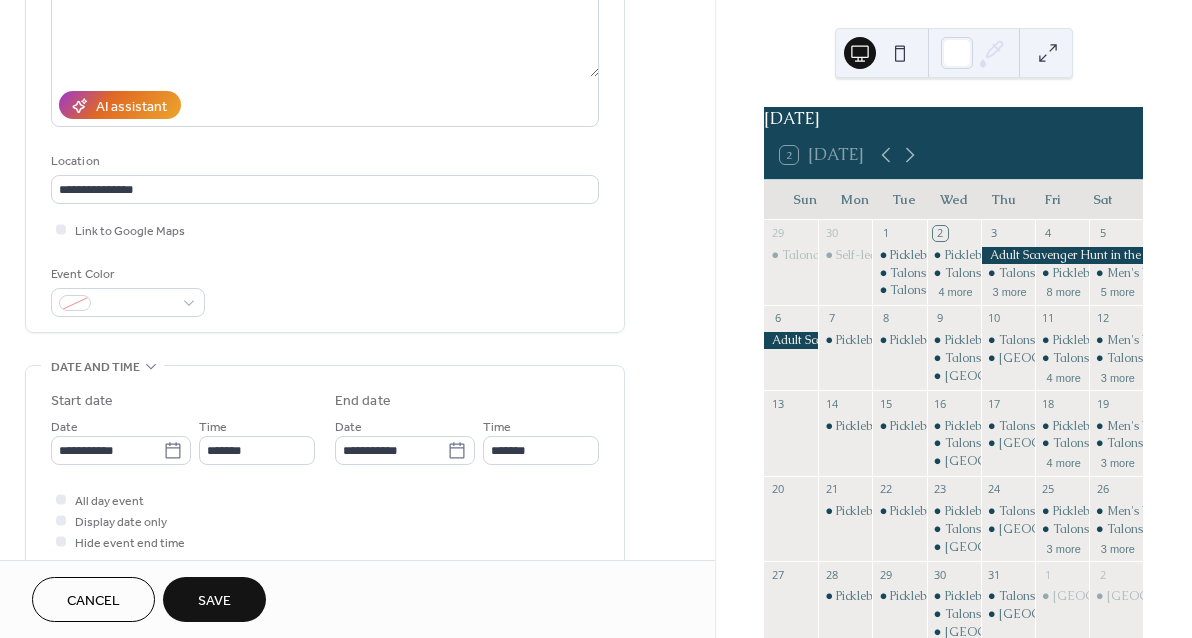 scroll, scrollTop: 451, scrollLeft: 0, axis: vertical 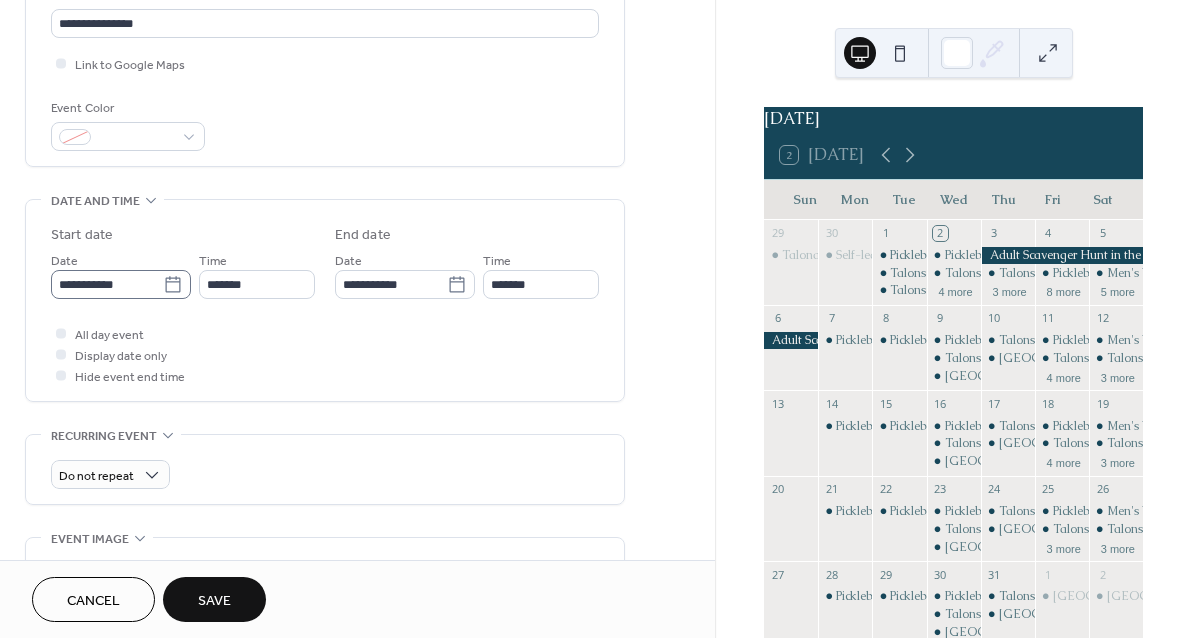 type on "**********" 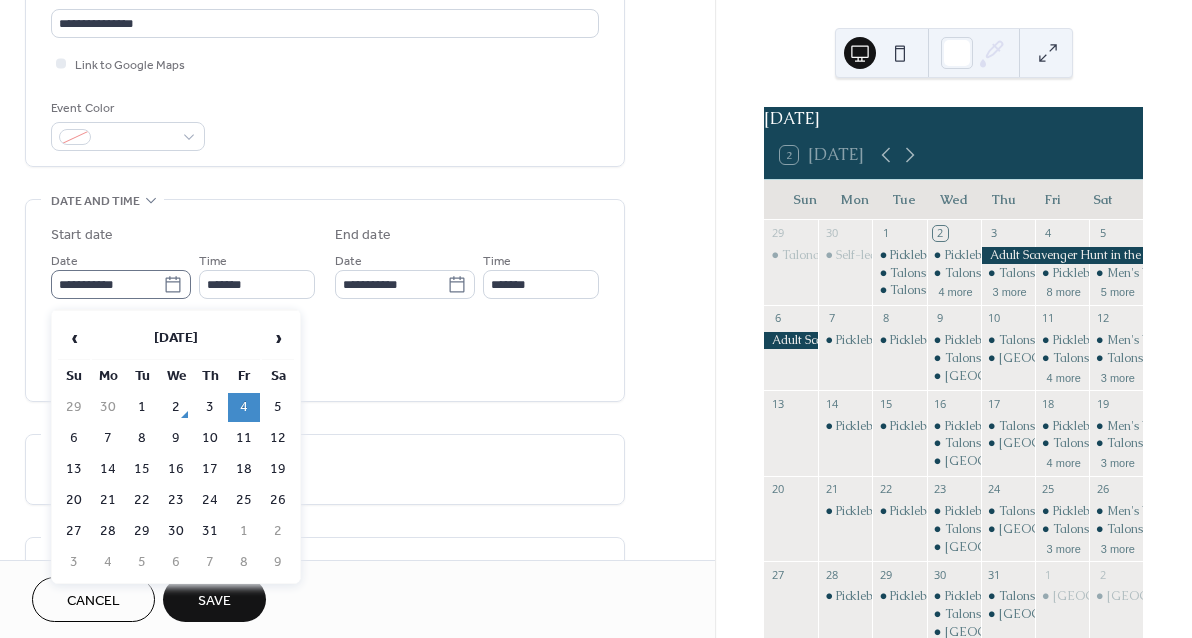 click 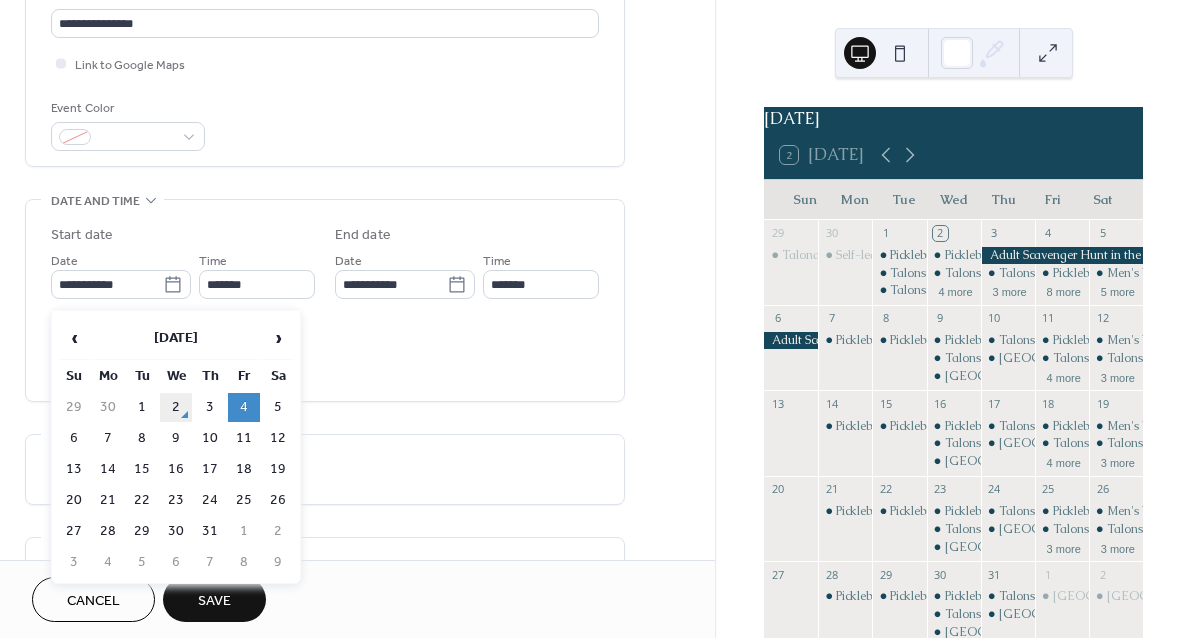 click on "2" at bounding box center (176, 407) 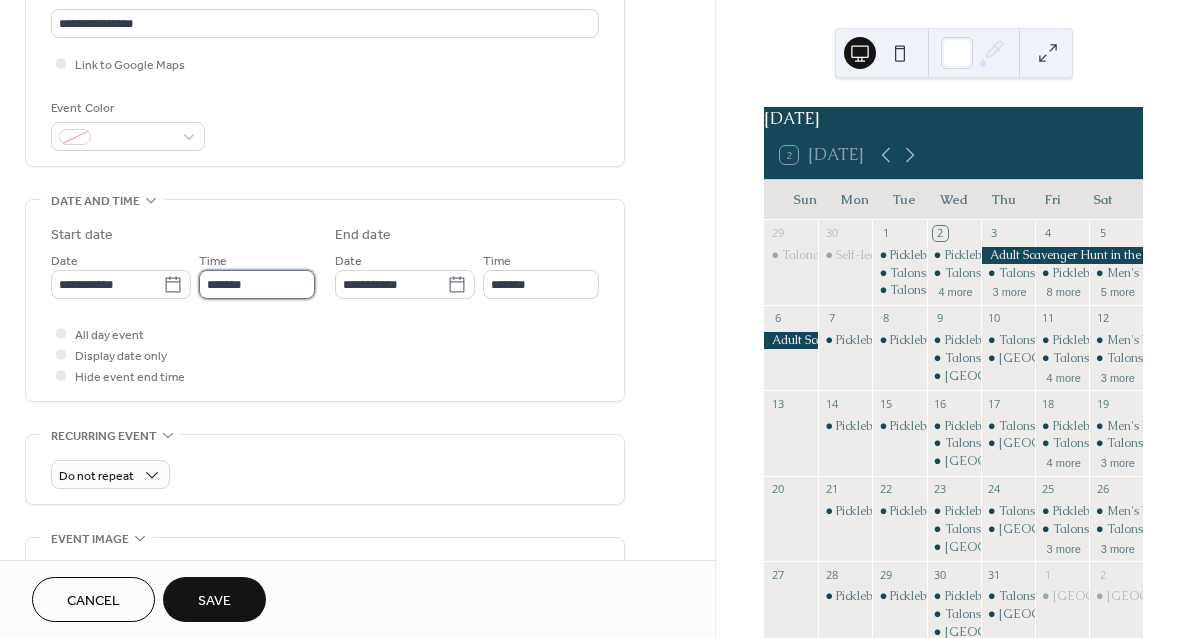 click on "*******" at bounding box center [257, 284] 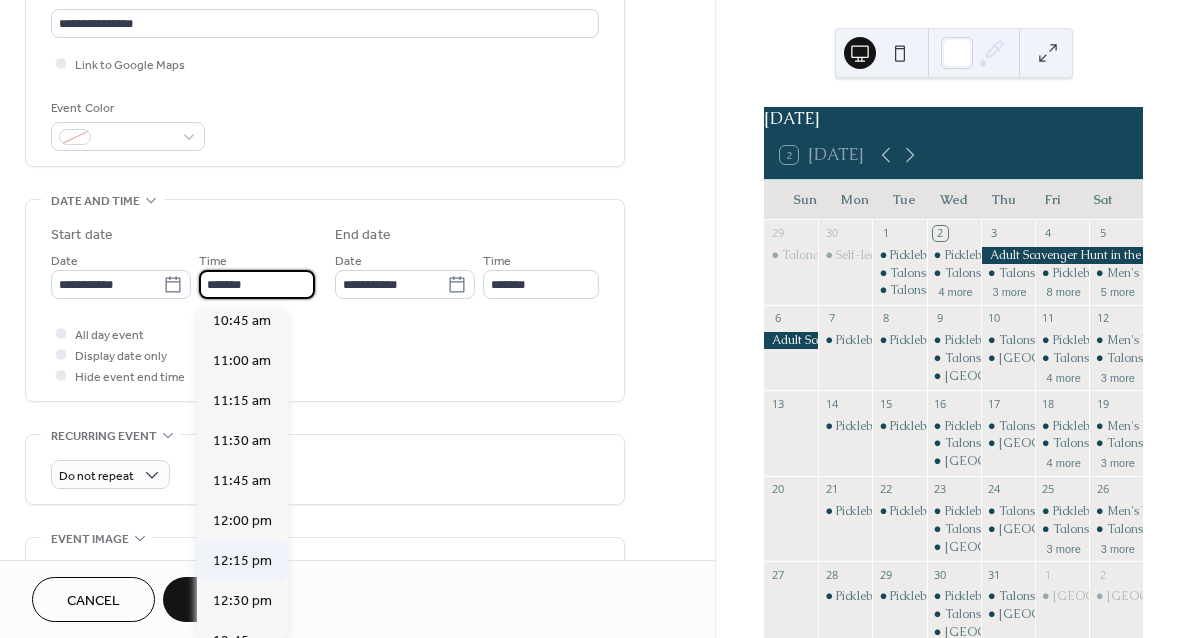 scroll, scrollTop: 1717, scrollLeft: 0, axis: vertical 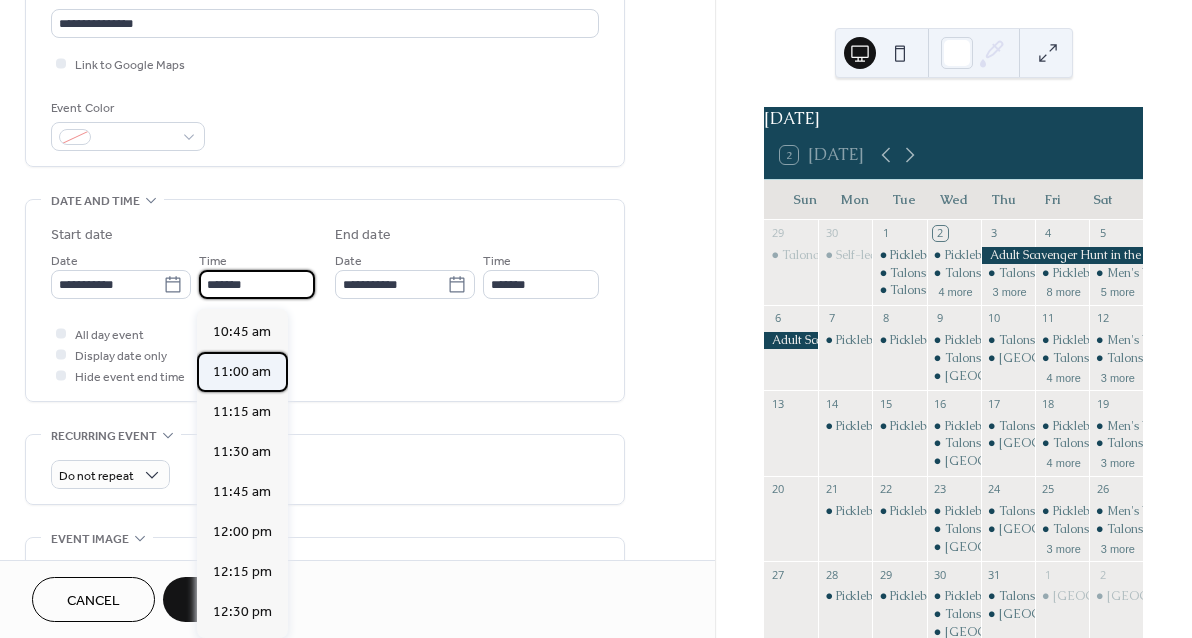 click on "11:00 am" at bounding box center [242, 372] 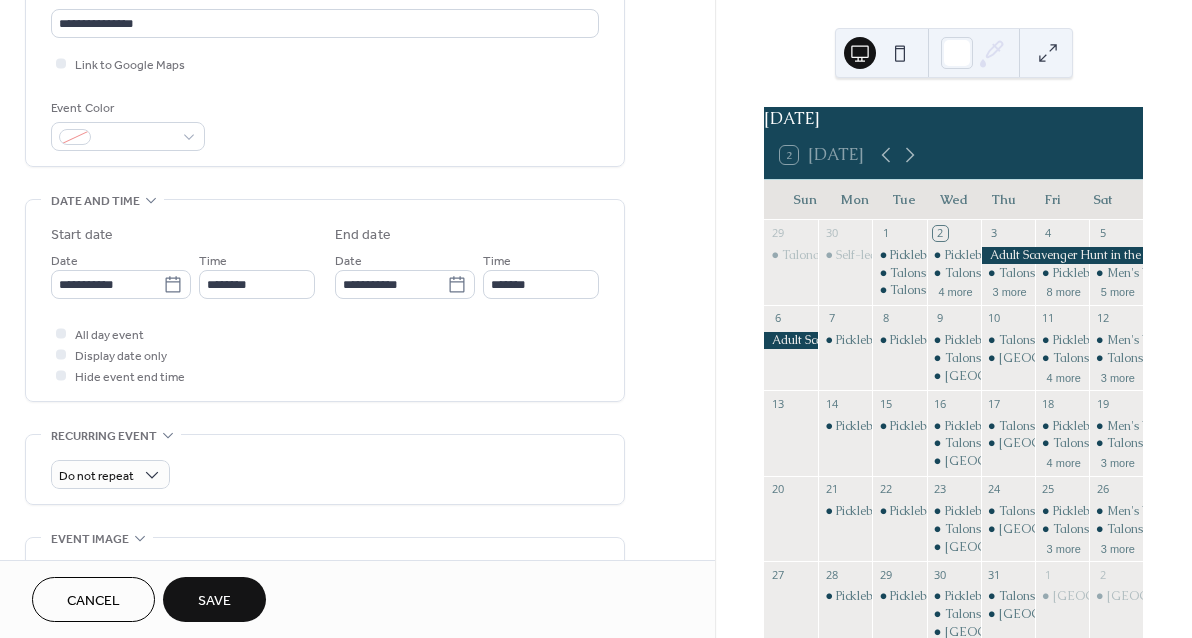 type on "********" 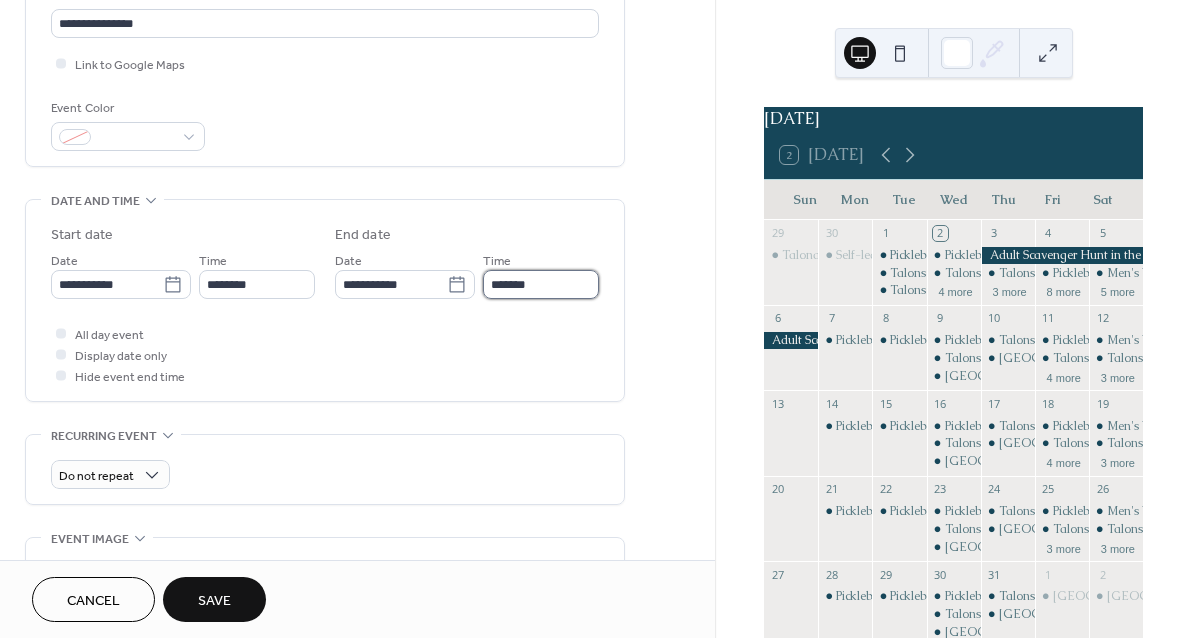 click on "*******" at bounding box center (541, 284) 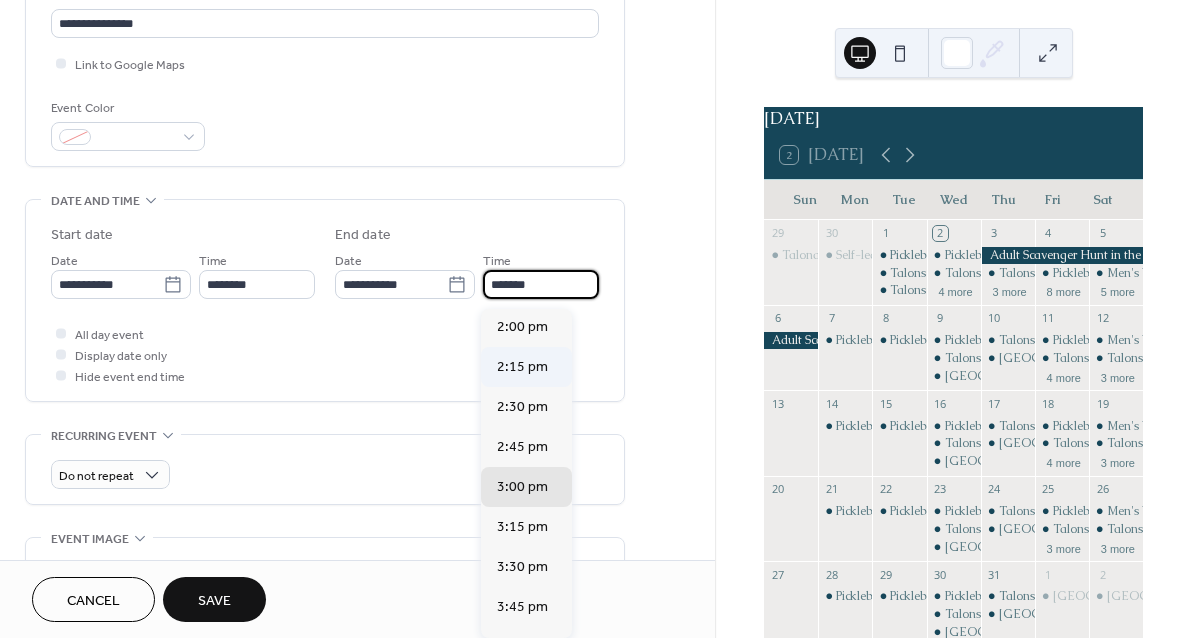 scroll, scrollTop: 427, scrollLeft: 0, axis: vertical 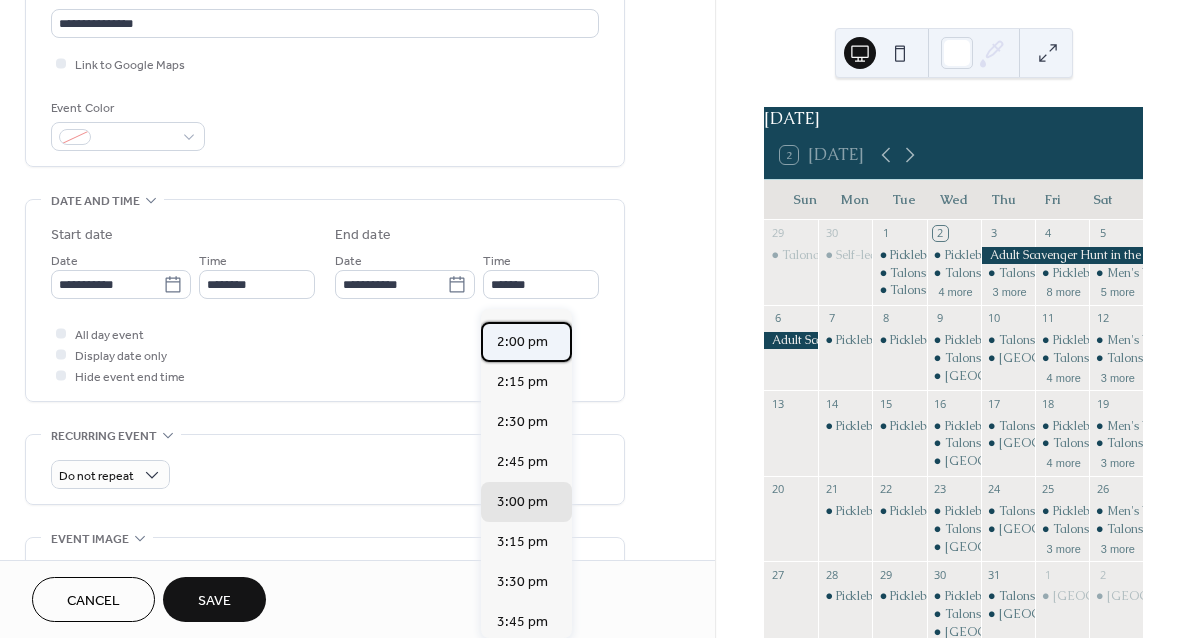 click on "2:00 pm" at bounding box center (526, 342) 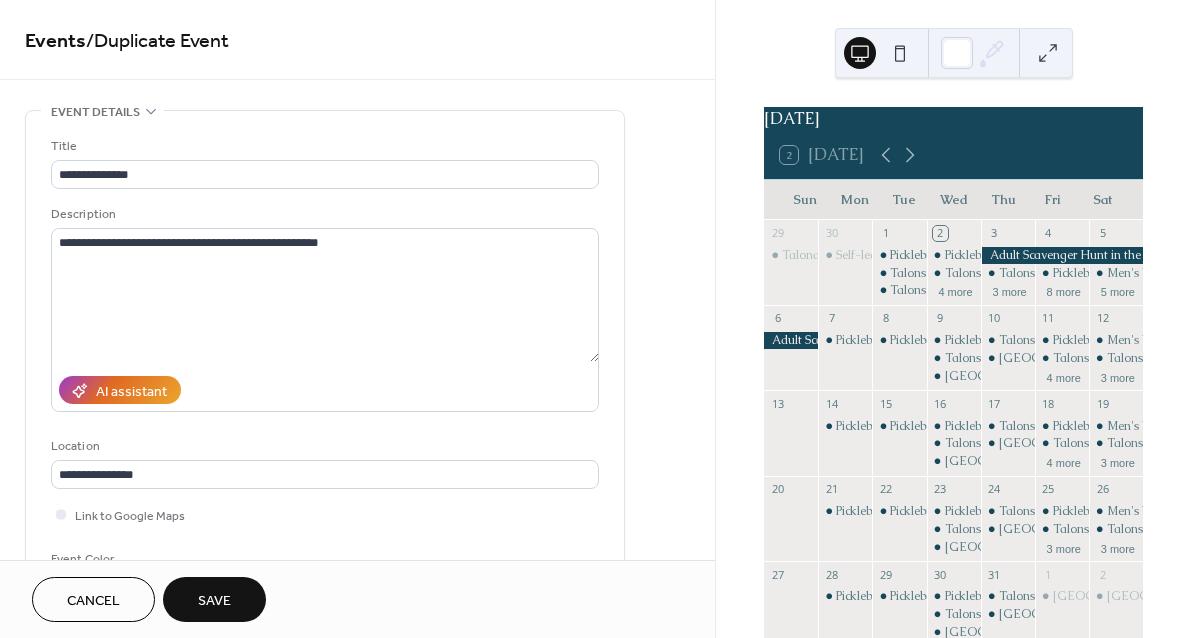 scroll, scrollTop: 0, scrollLeft: 0, axis: both 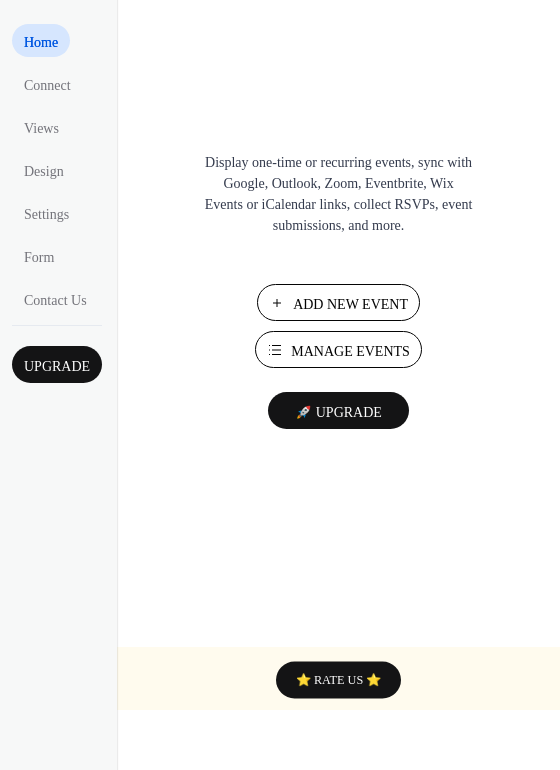 click on "Manage Events" at bounding box center (350, 351) 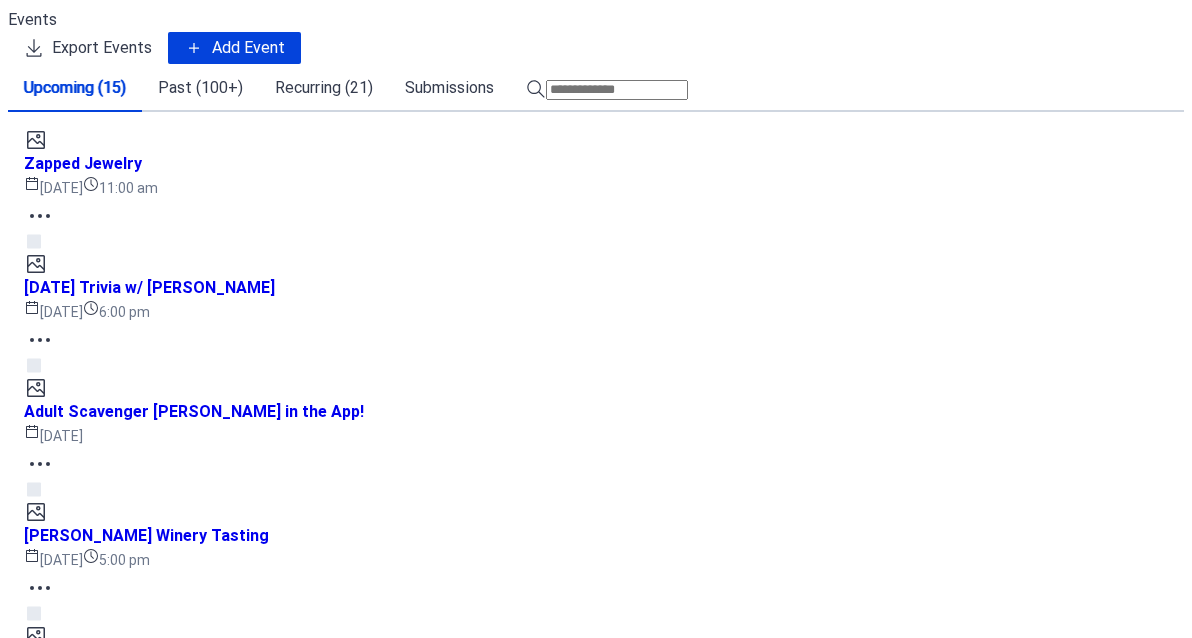 scroll, scrollTop: 0, scrollLeft: 0, axis: both 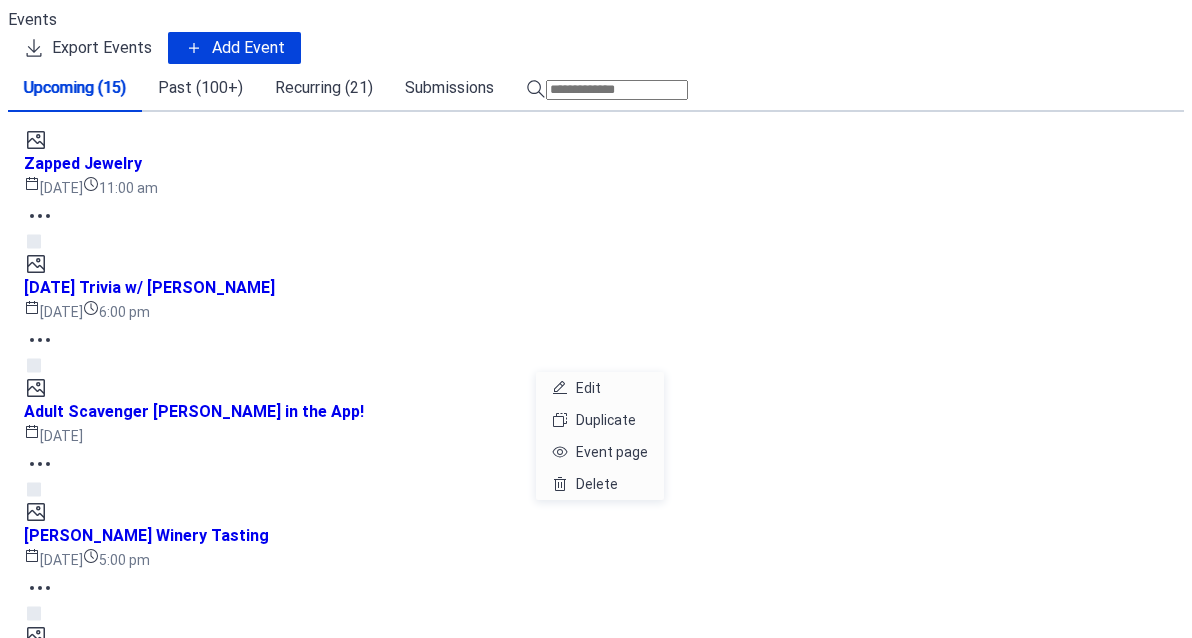 click 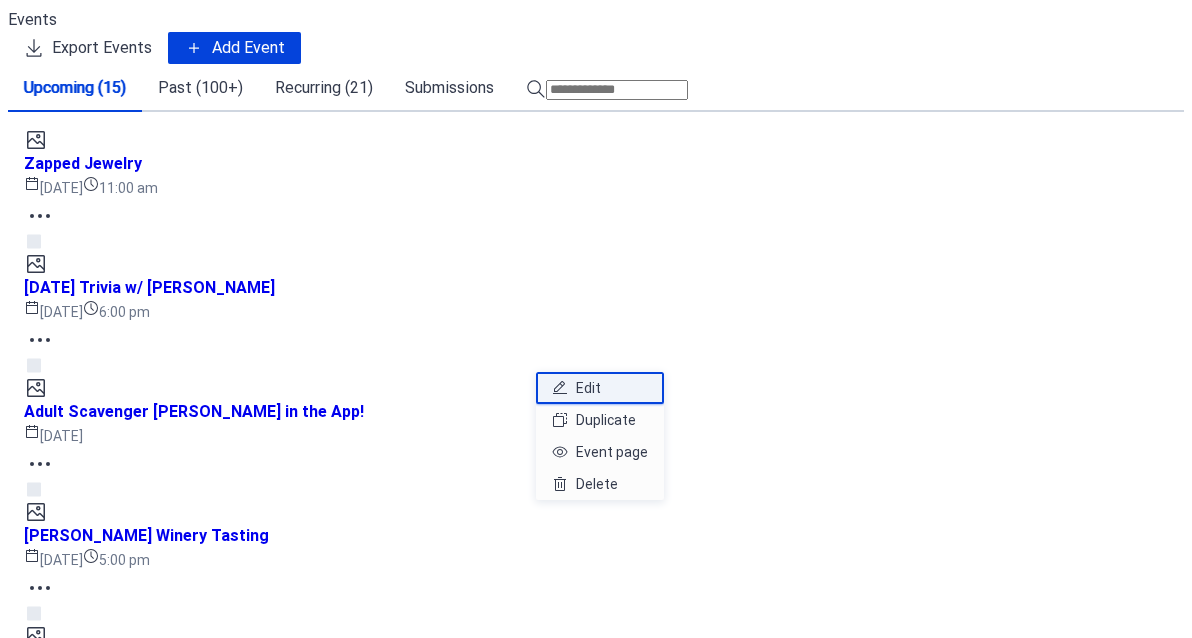 click on "Edit" at bounding box center [600, 388] 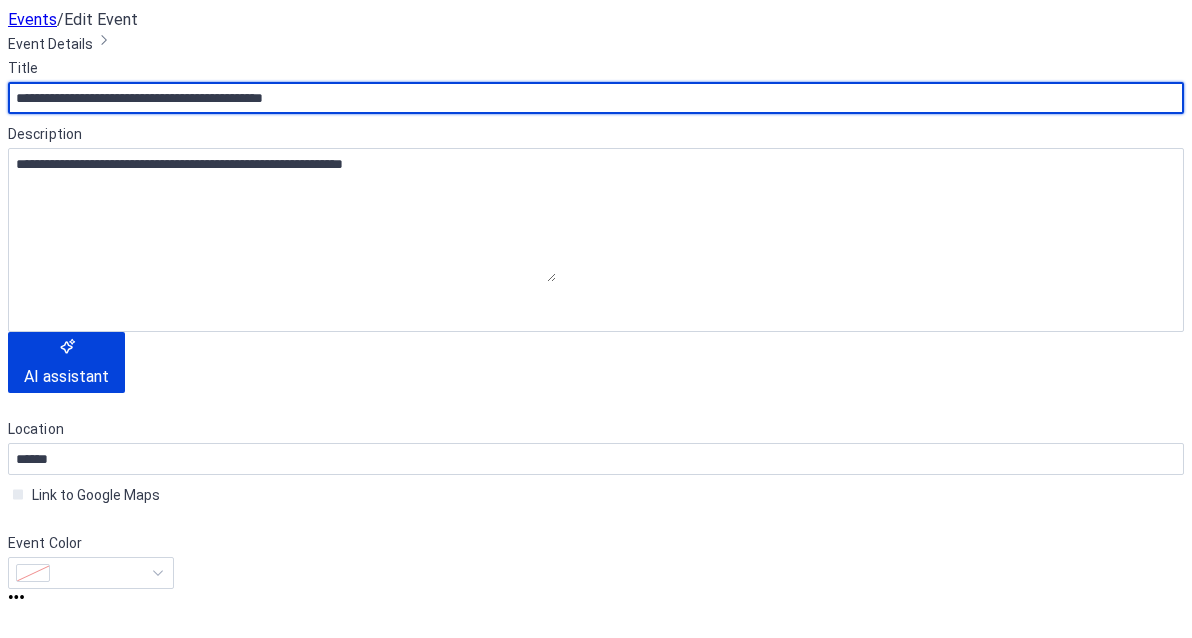 scroll, scrollTop: 149, scrollLeft: 0, axis: vertical 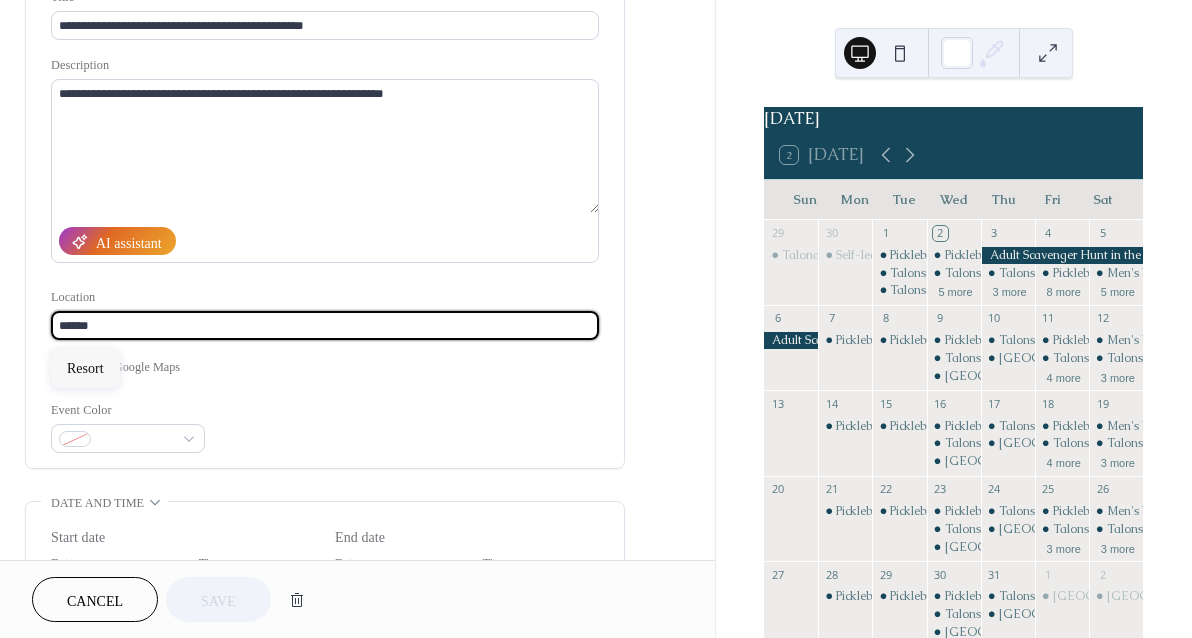click on "******" at bounding box center [325, 325] 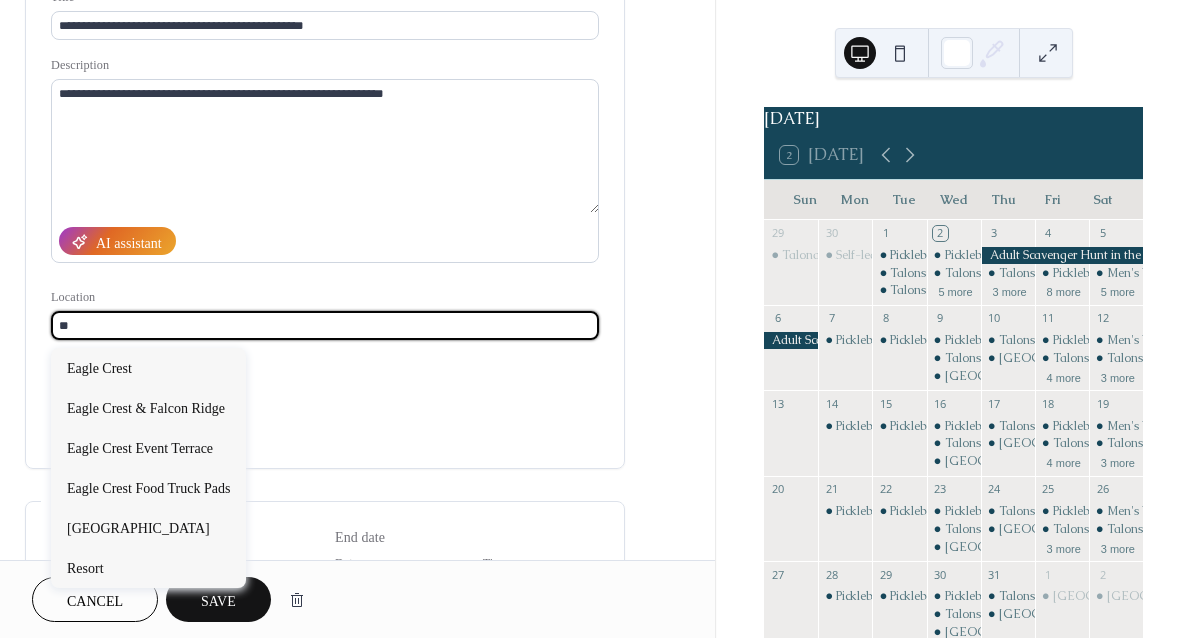 type on "*" 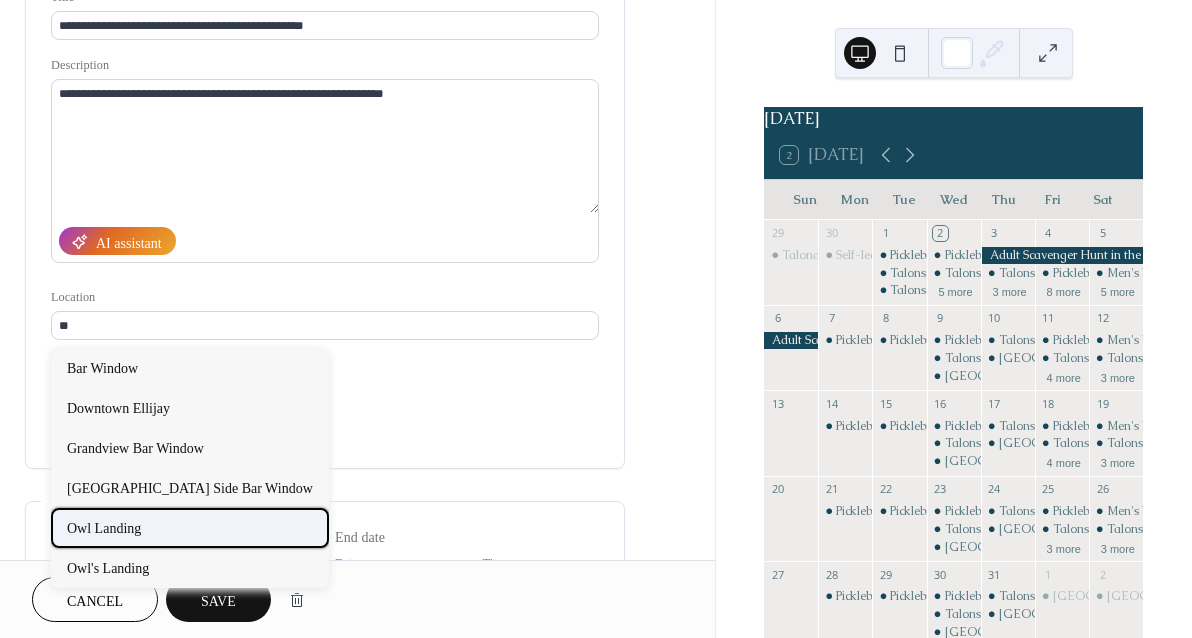 click on "Owl Landing" at bounding box center [190, 528] 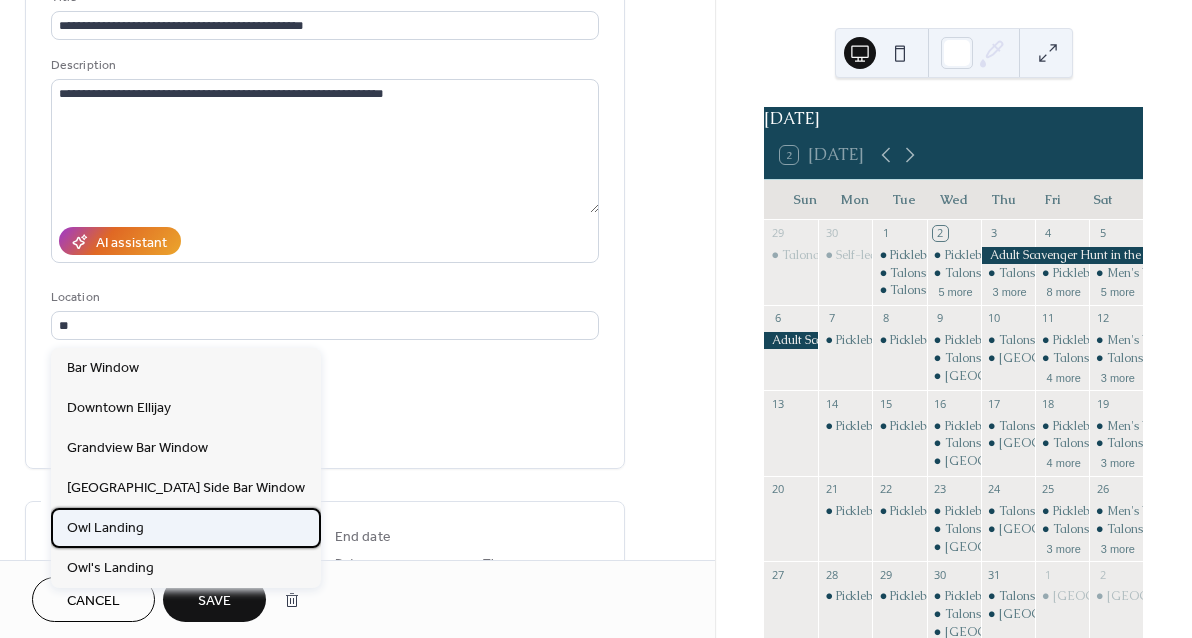 type on "**********" 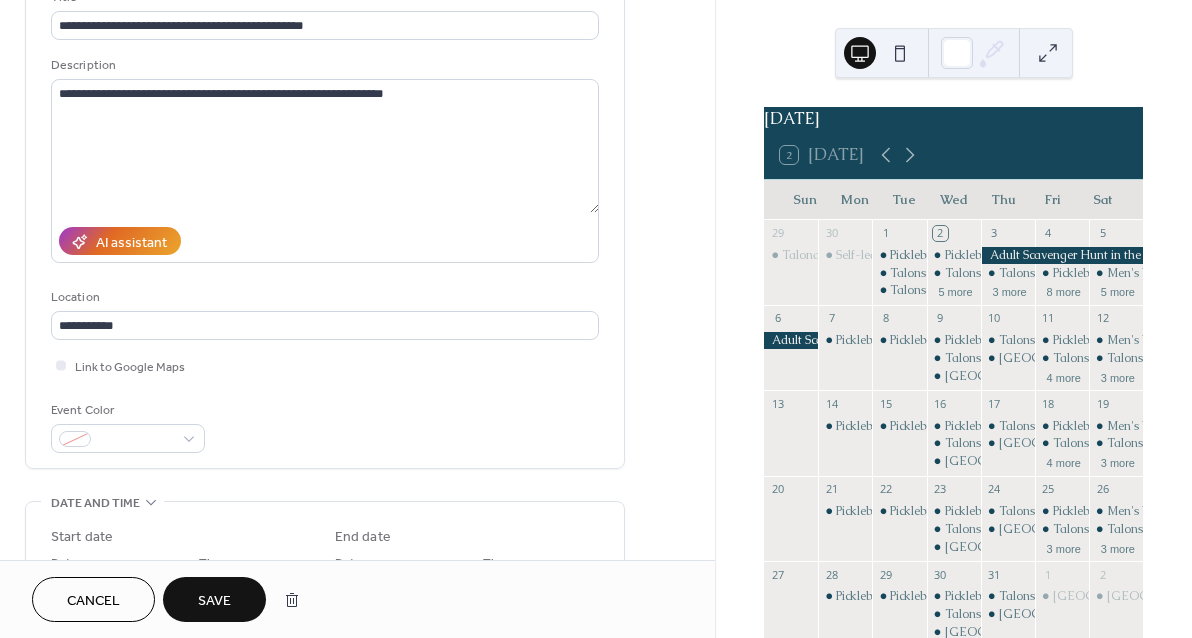 click on "Save" at bounding box center (214, 601) 